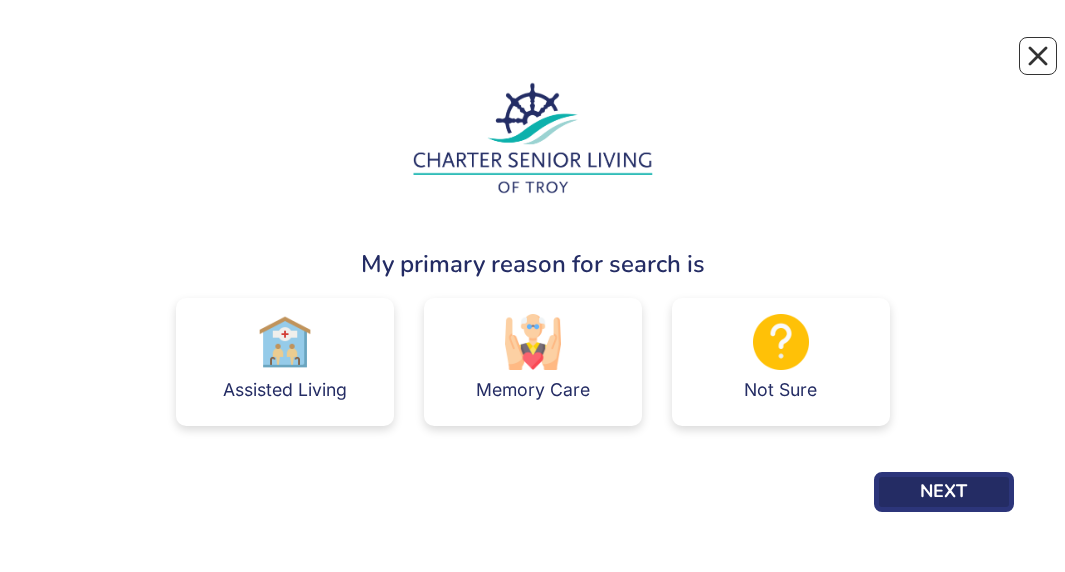 scroll, scrollTop: 0, scrollLeft: 0, axis: both 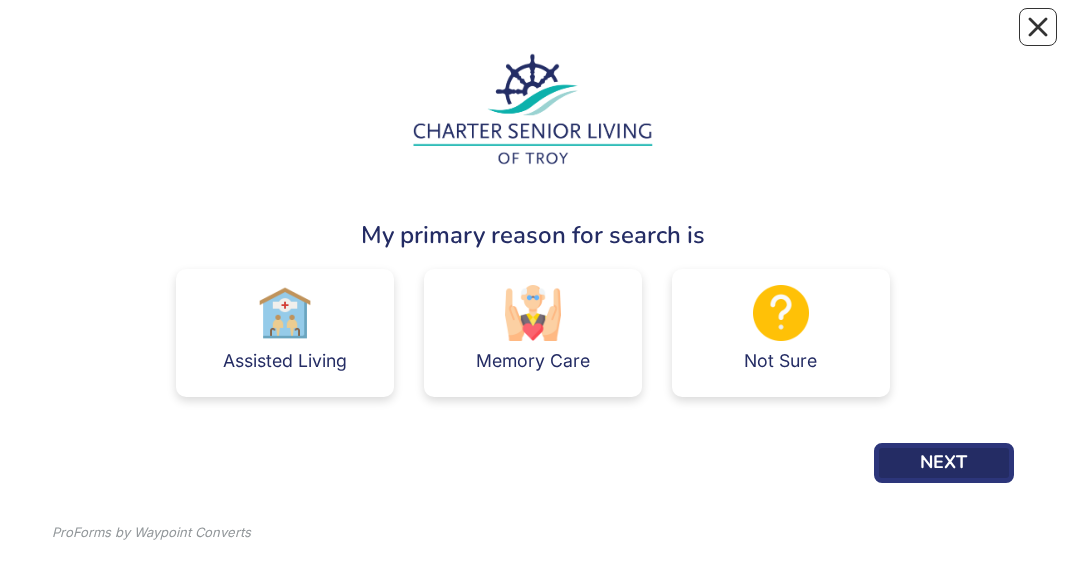 click at bounding box center [285, 313] 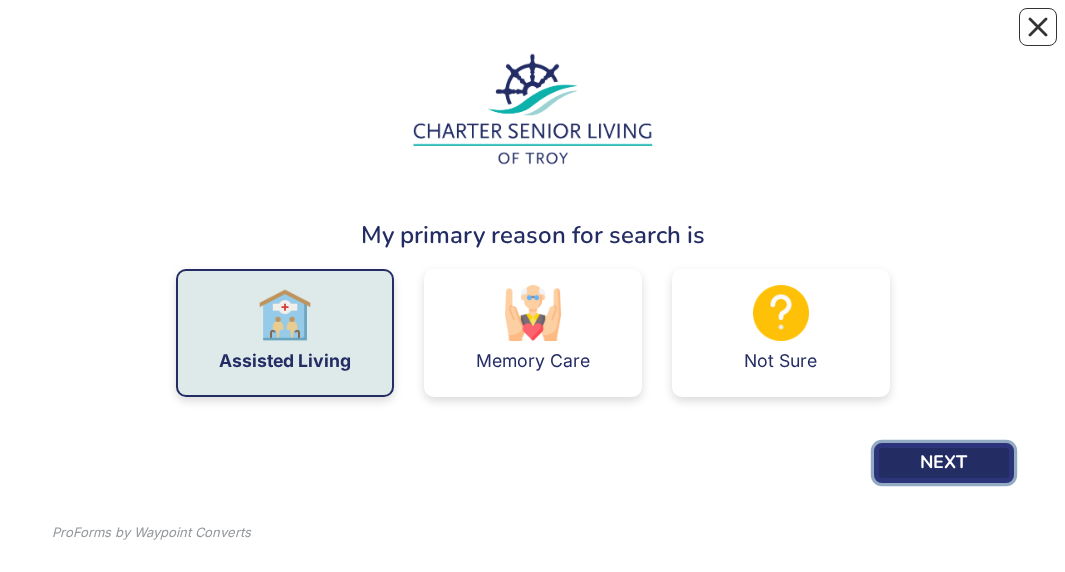 click on "NEXT" at bounding box center (944, 463) 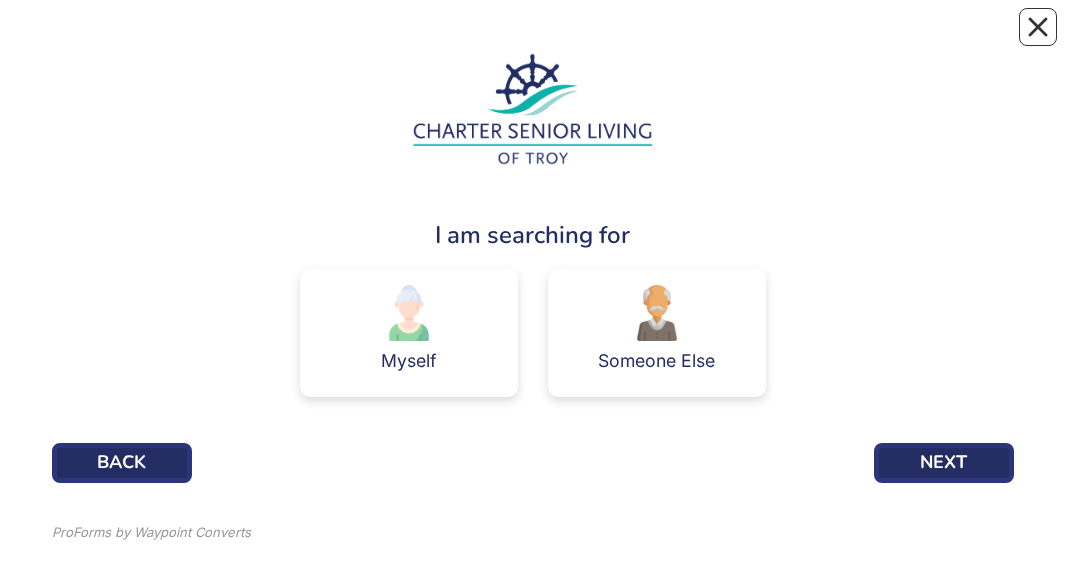 click at bounding box center [409, 313] 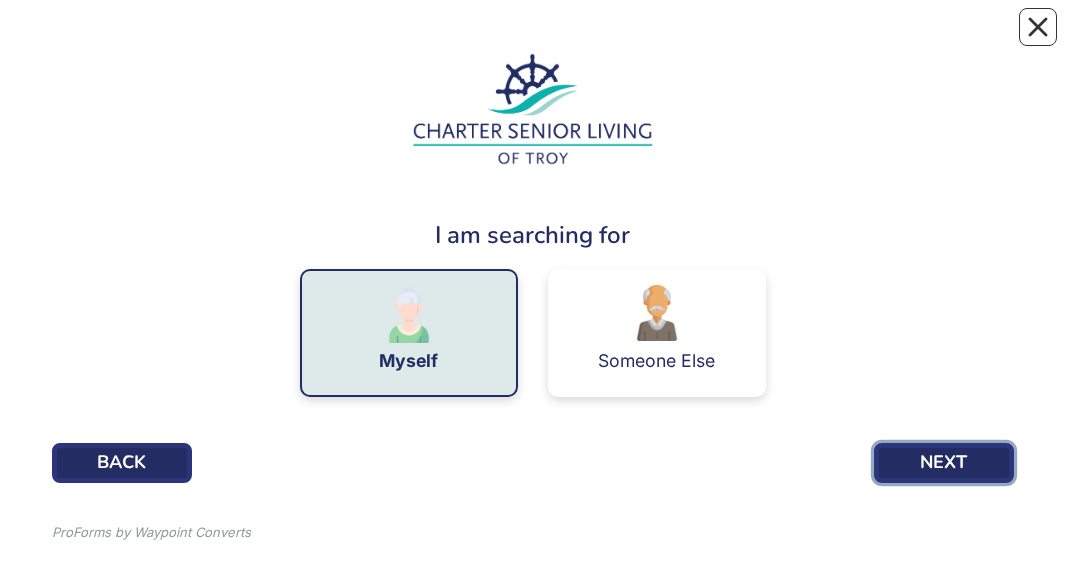 click on "NEXT" at bounding box center [944, 463] 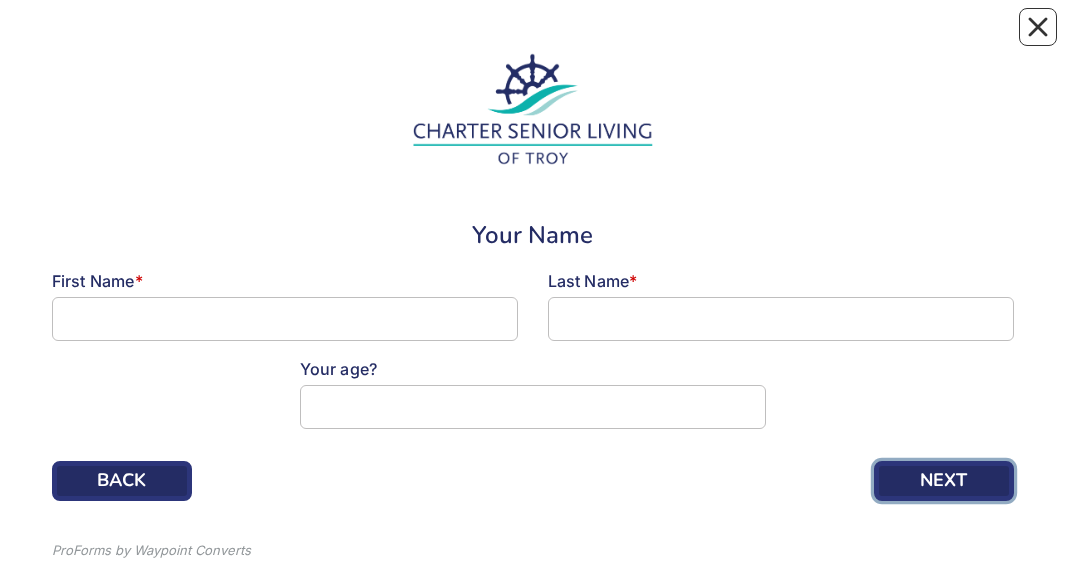 click on "NEXT" at bounding box center (944, 481) 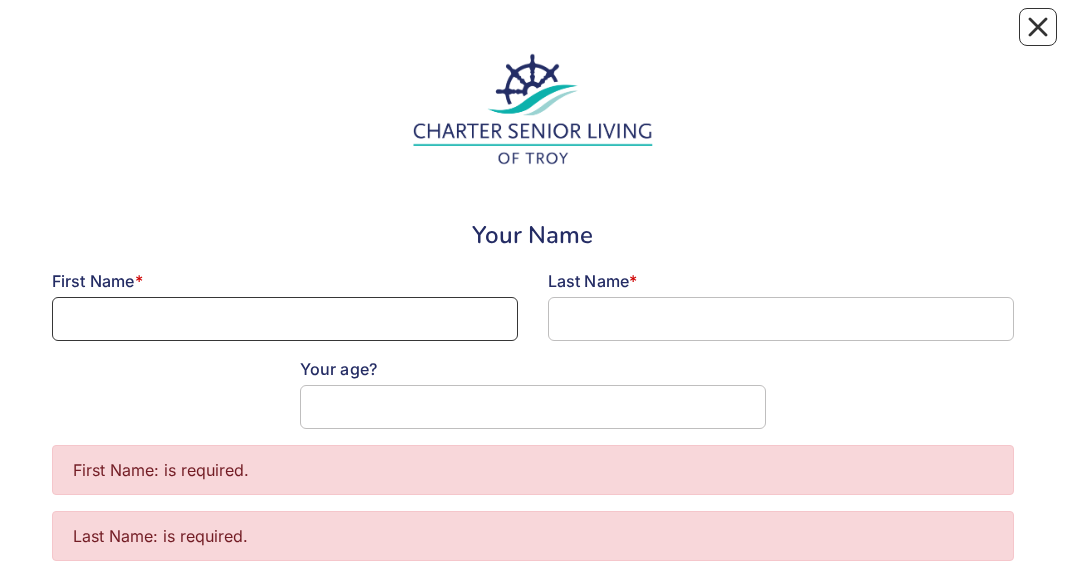 click at bounding box center (285, 319) 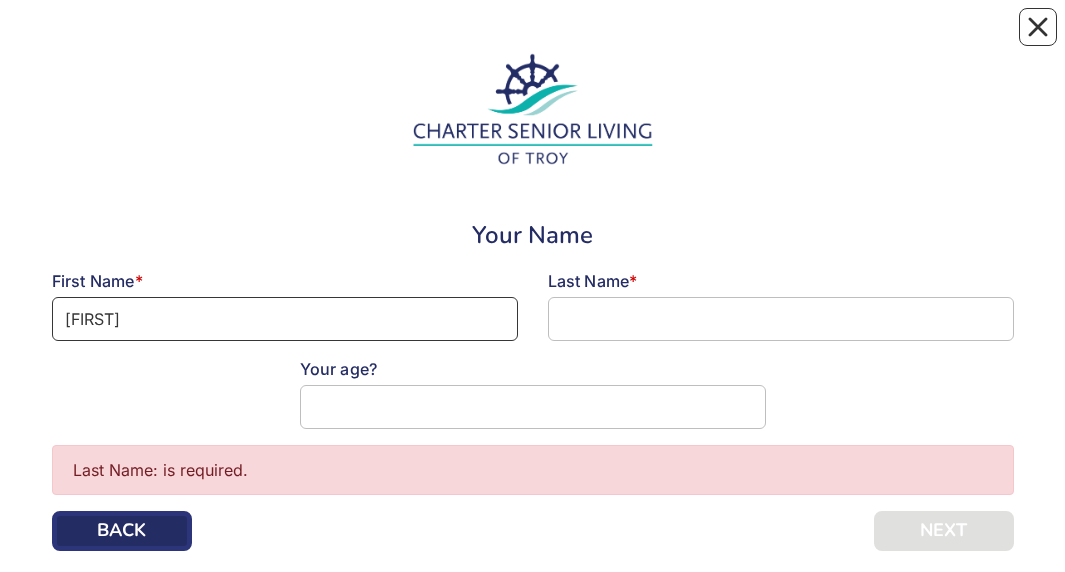 type on "[FIRST]" 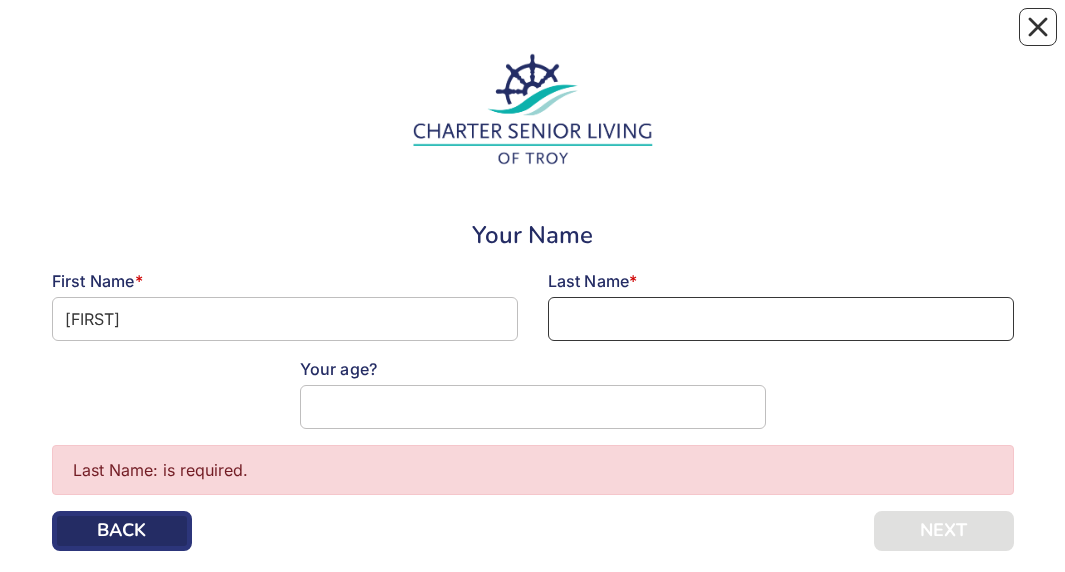 click at bounding box center [781, 319] 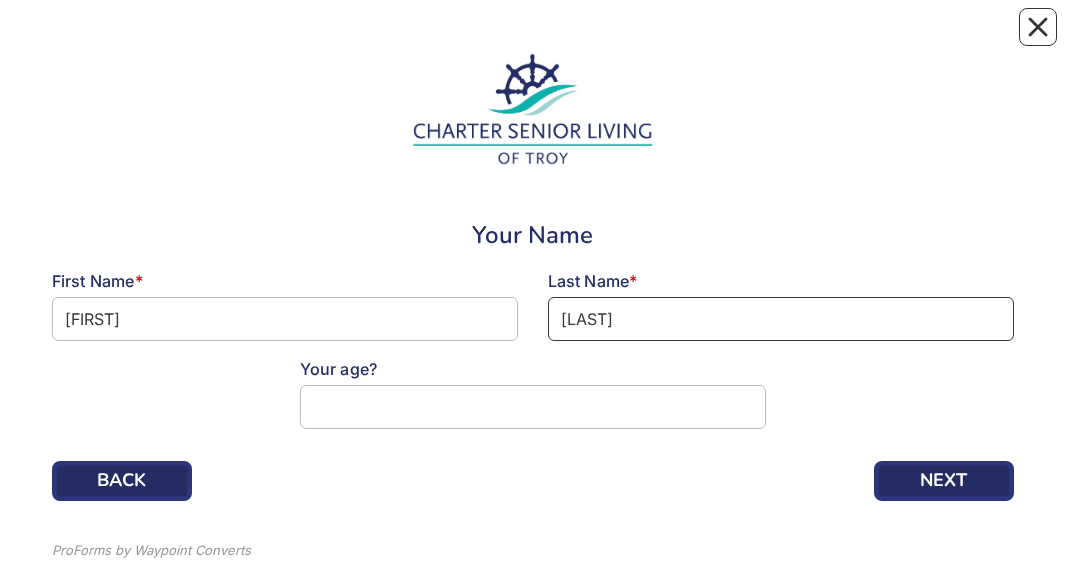 type on "[LAST]" 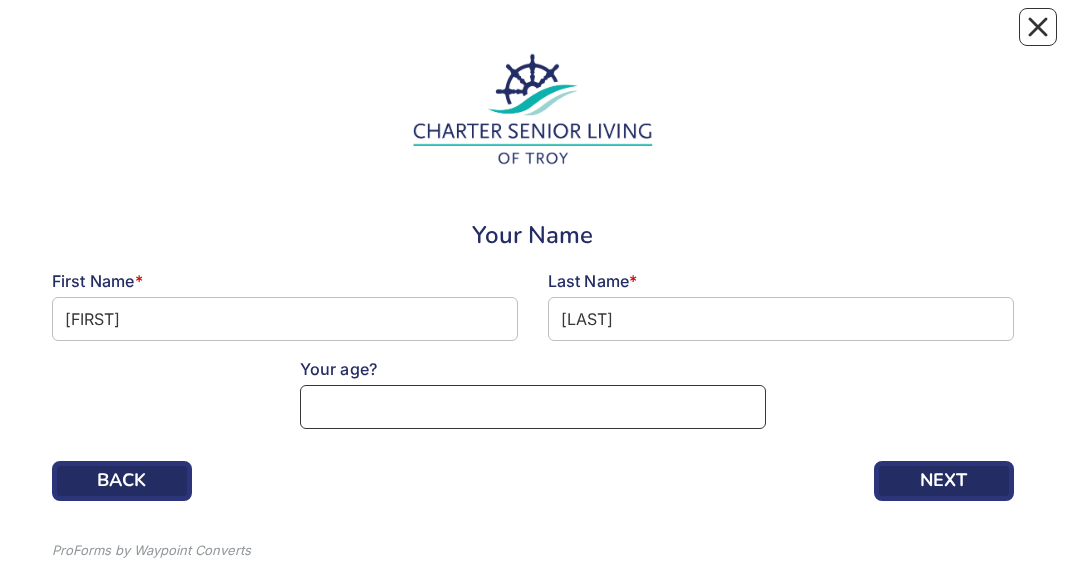 click at bounding box center (533, 407) 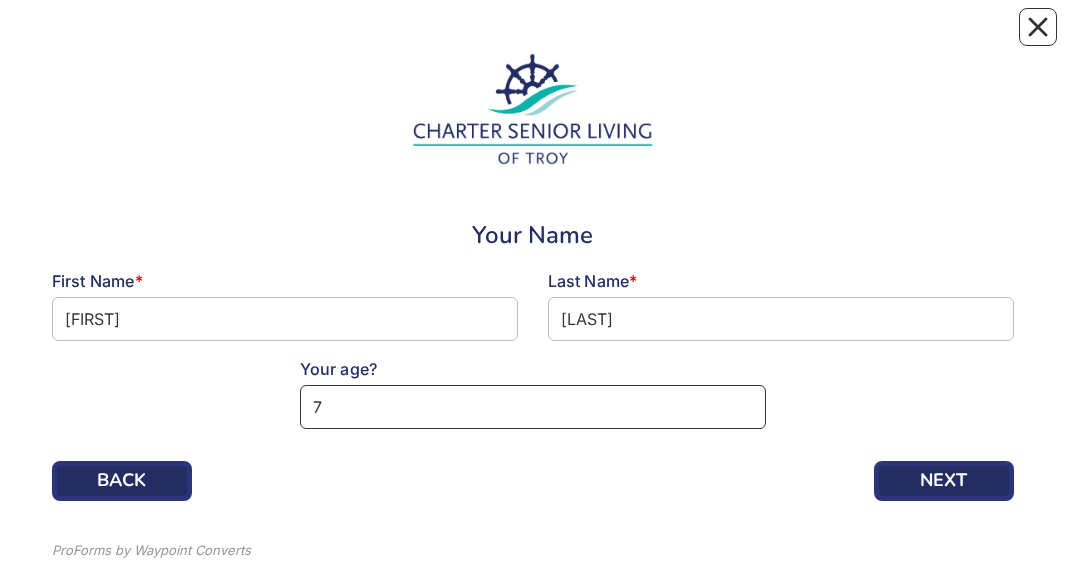 type on "74" 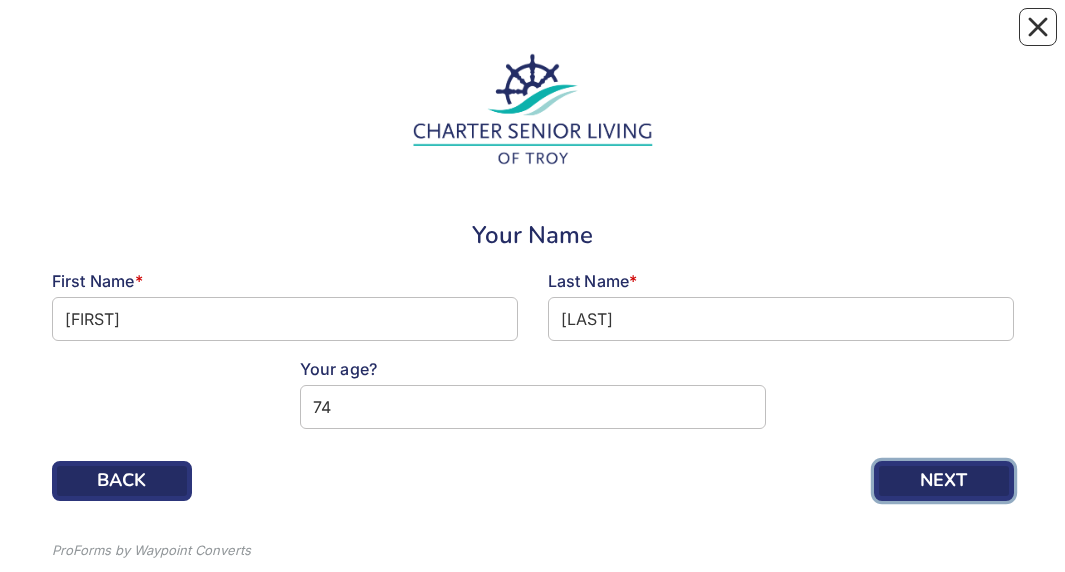 click on "NEXT" at bounding box center [944, 481] 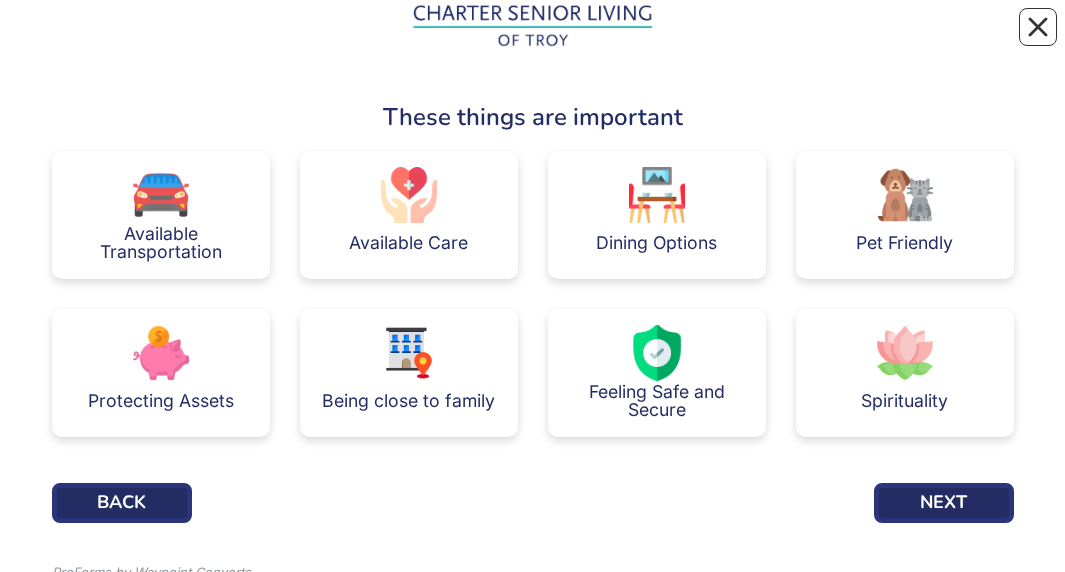 scroll, scrollTop: 123, scrollLeft: 0, axis: vertical 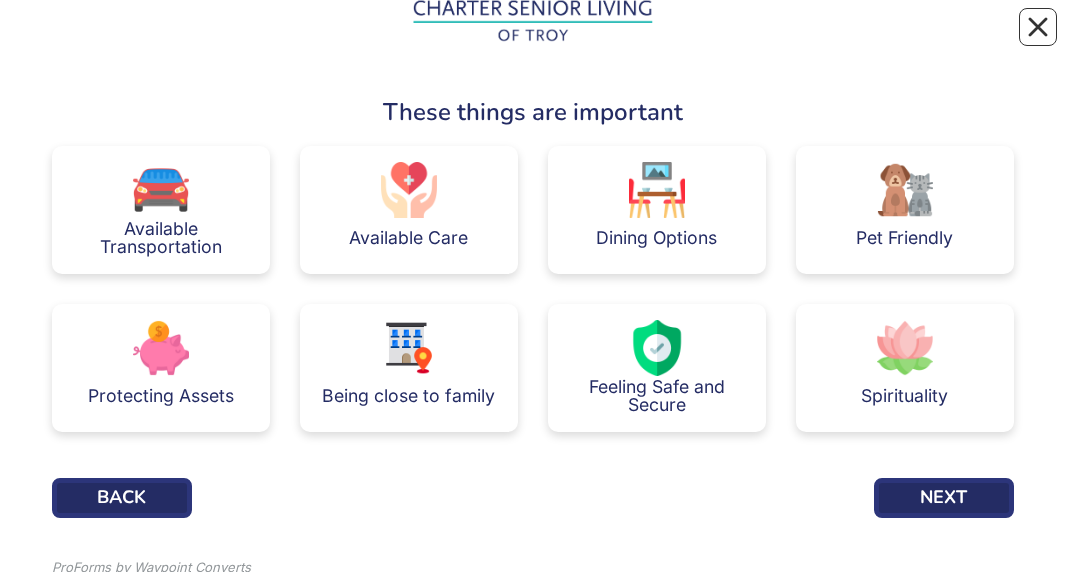click on "Dining Options" at bounding box center [656, 238] 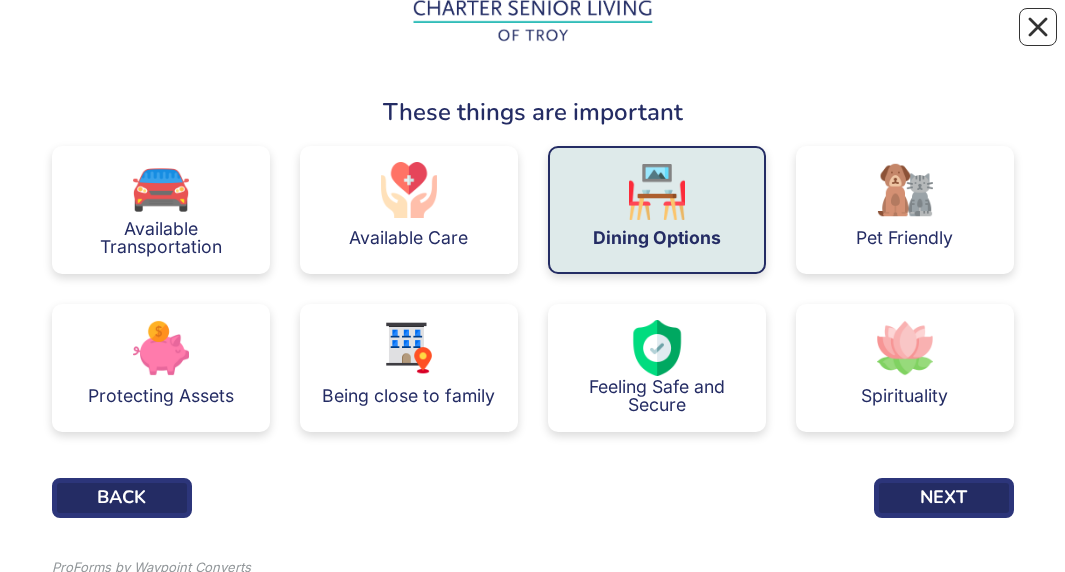 click on "Protecting Assets" at bounding box center (161, 368) 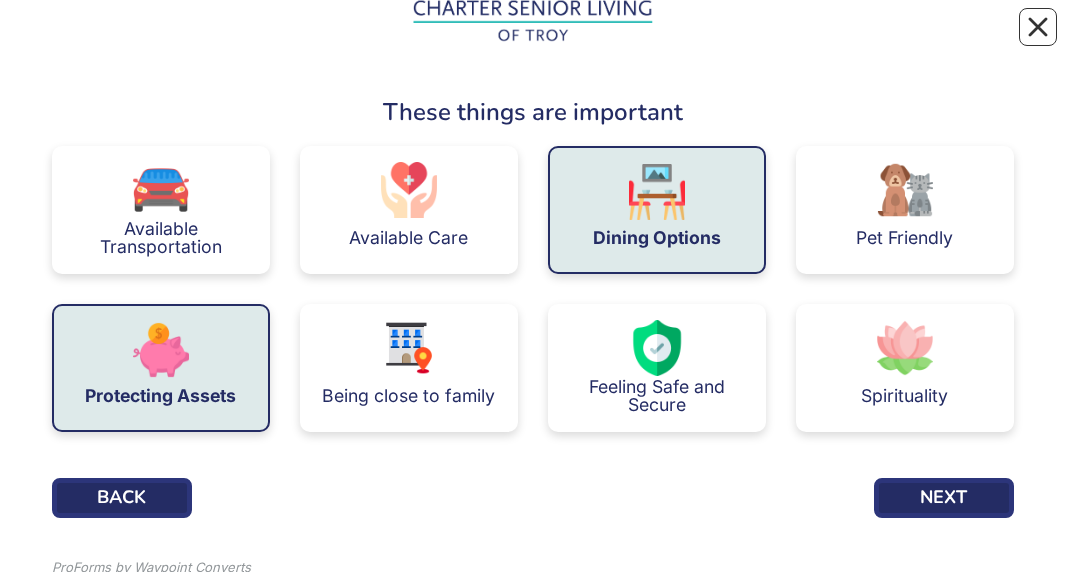 click on "Protecting Assets" at bounding box center [161, 368] 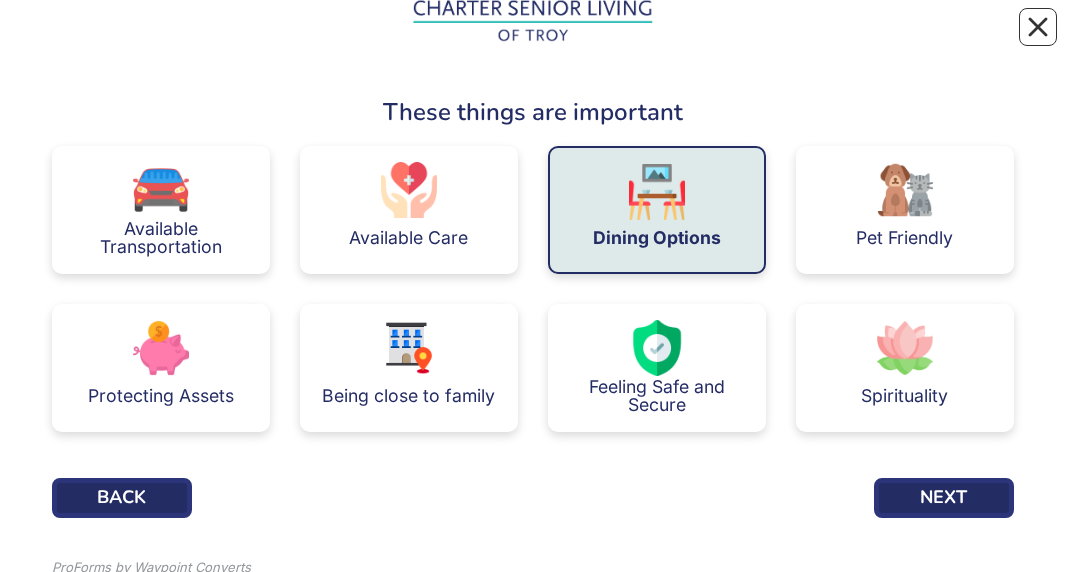 click at bounding box center [657, 348] 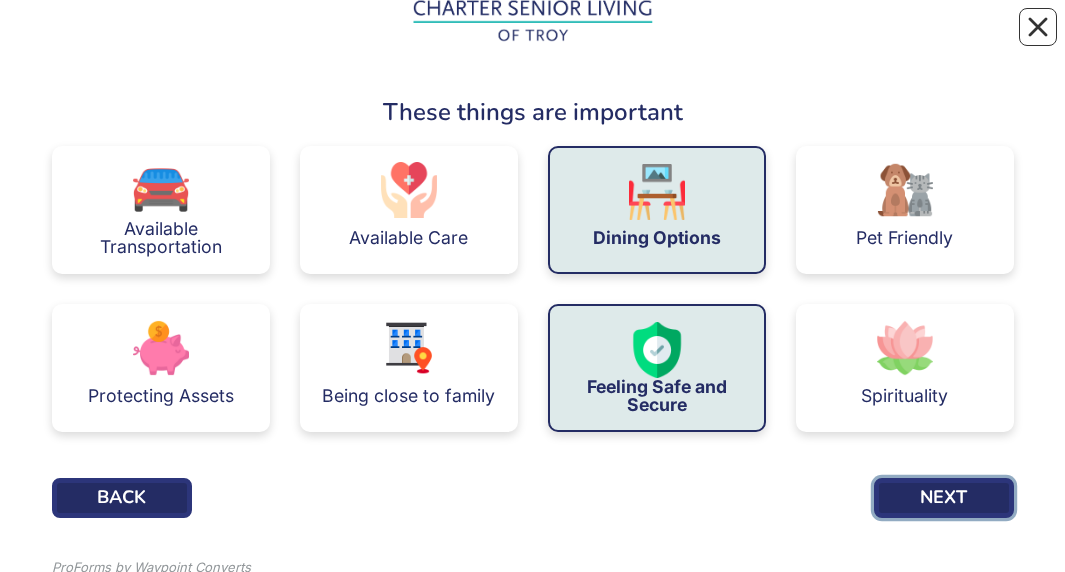 click on "NEXT" at bounding box center [944, 498] 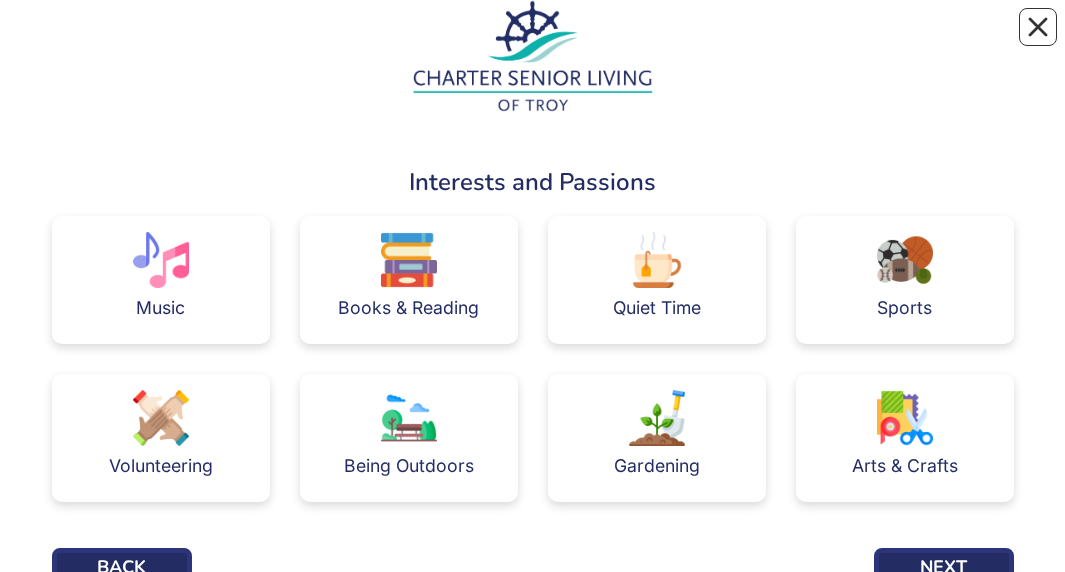 scroll, scrollTop: 56, scrollLeft: 0, axis: vertical 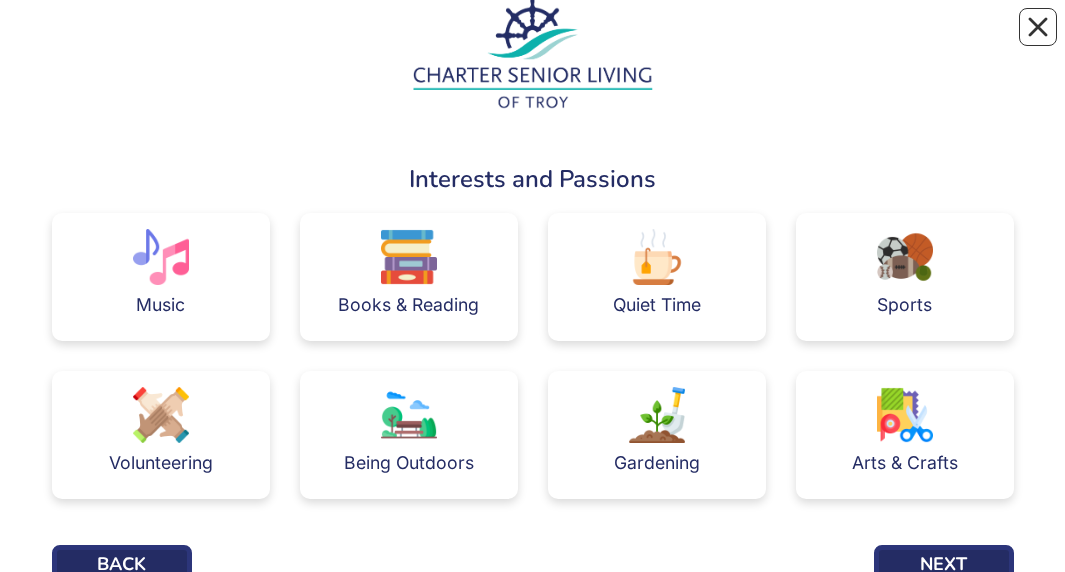 click at bounding box center (161, 257) 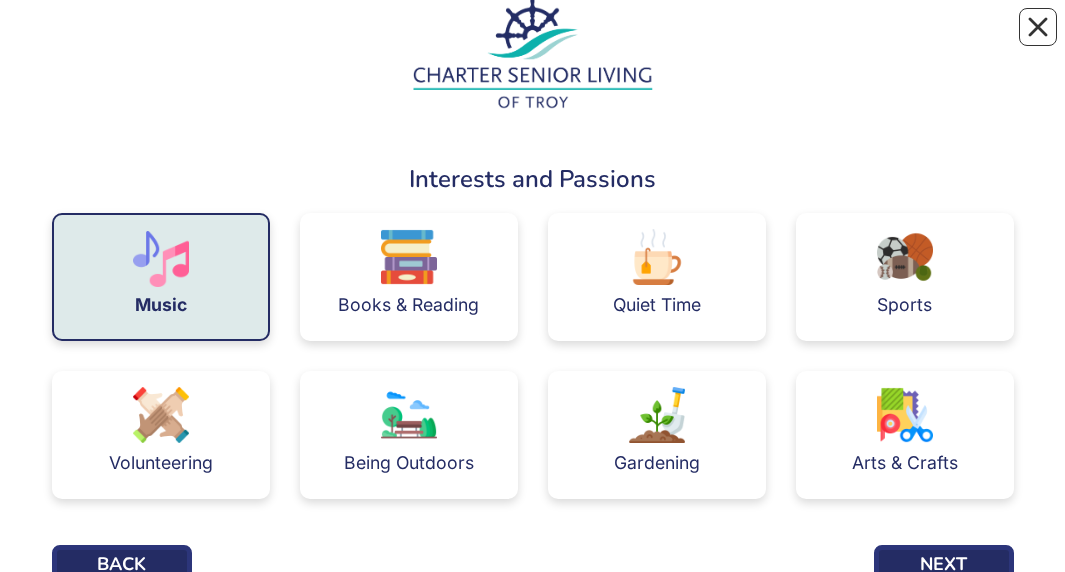 click on "Books & Reading" at bounding box center [408, 305] 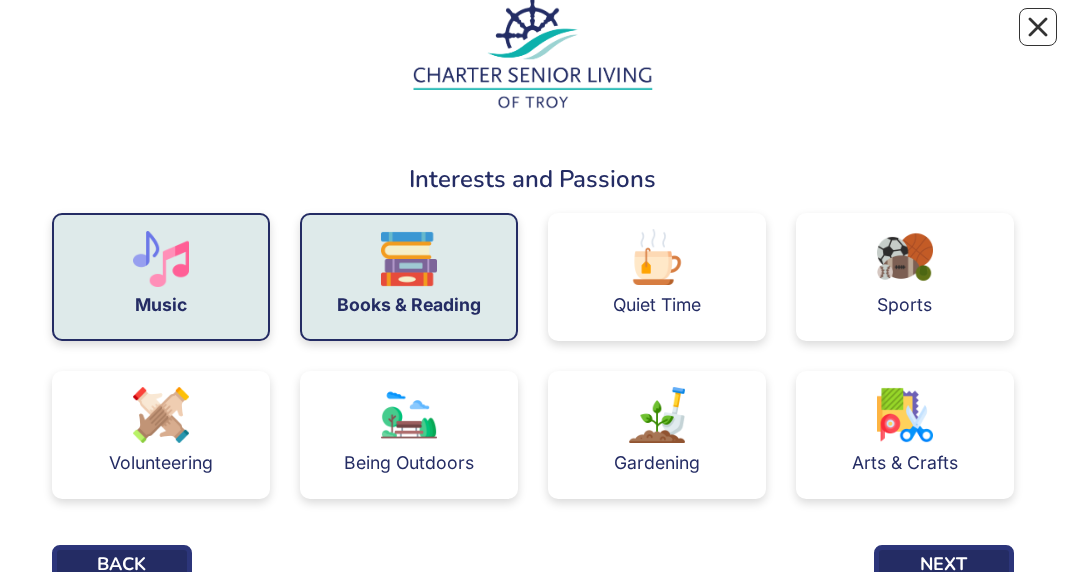 click at bounding box center (657, 257) 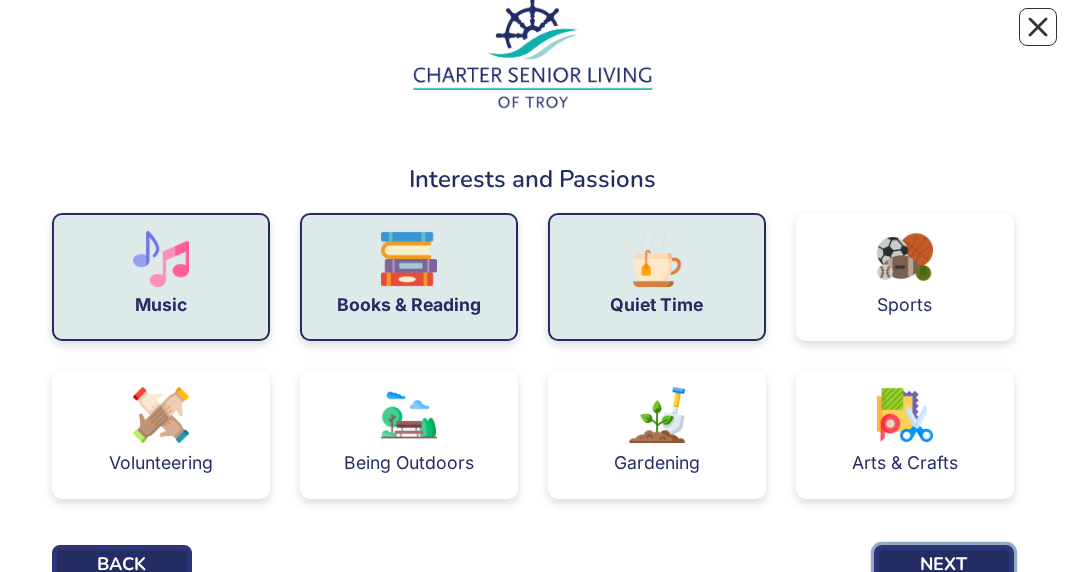 click on "NEXT" at bounding box center (944, 565) 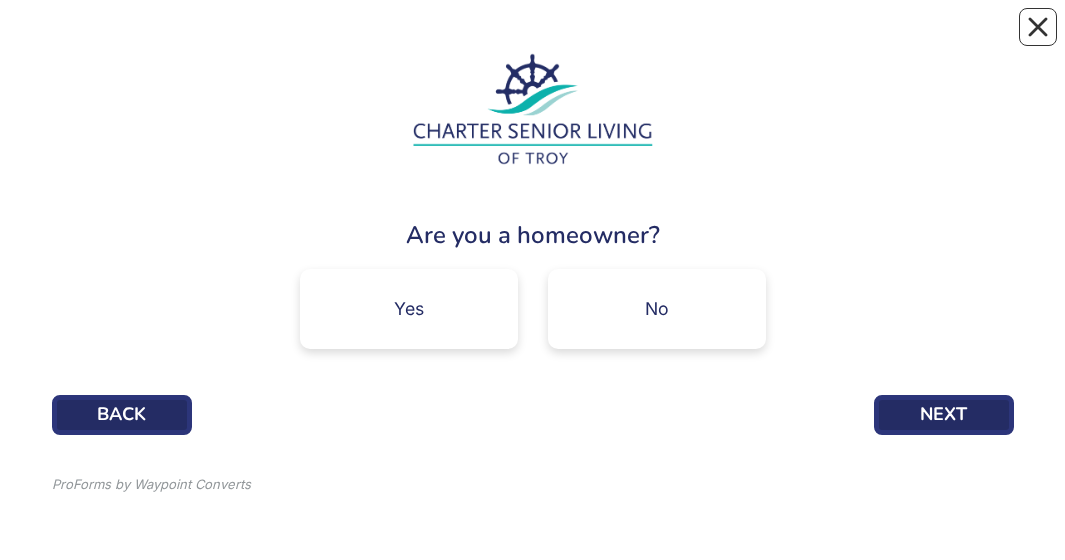 click on "Yes" at bounding box center [409, 309] 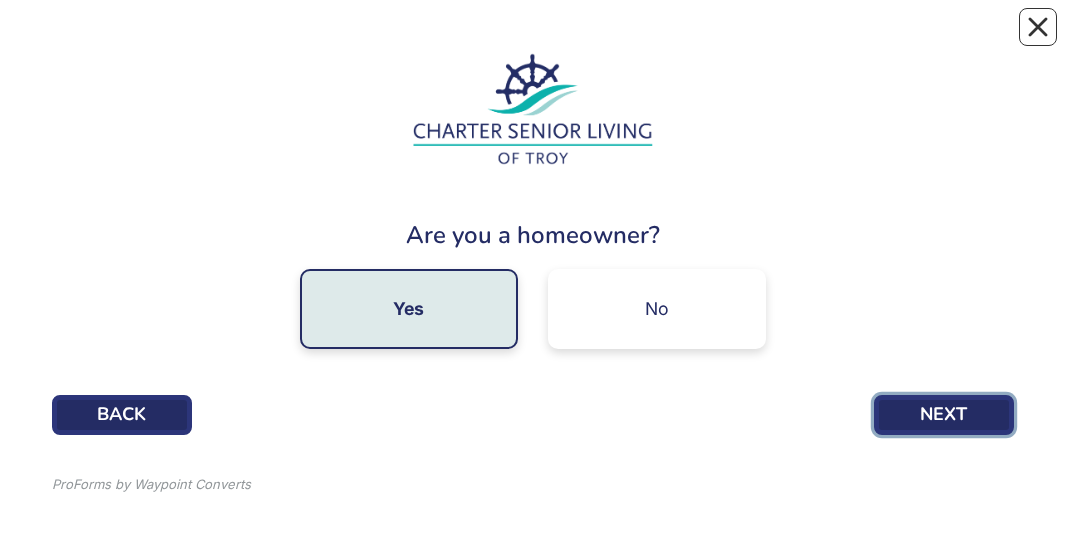 click on "NEXT" at bounding box center (944, 415) 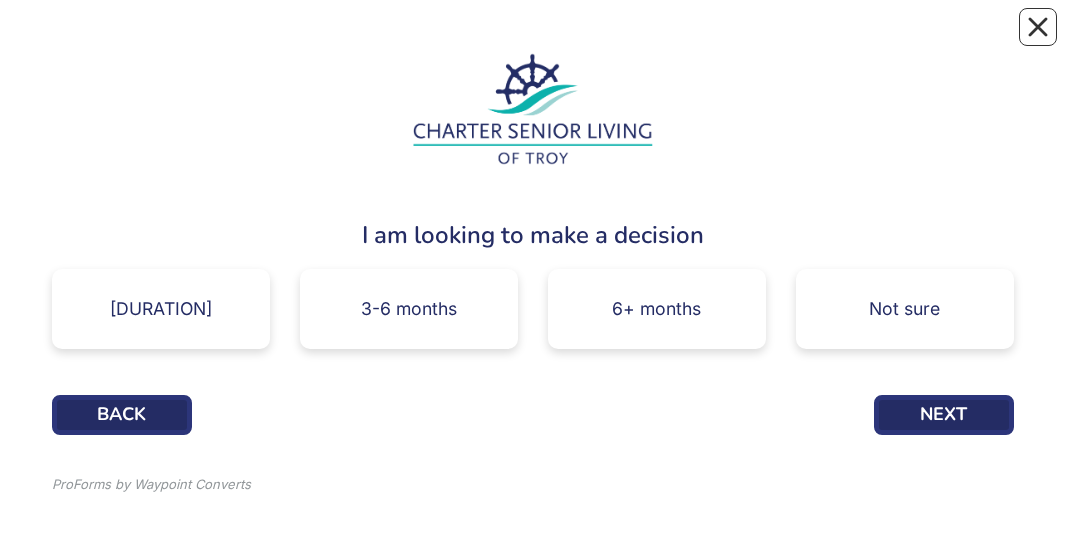 click on "Not sure" at bounding box center (905, 309) 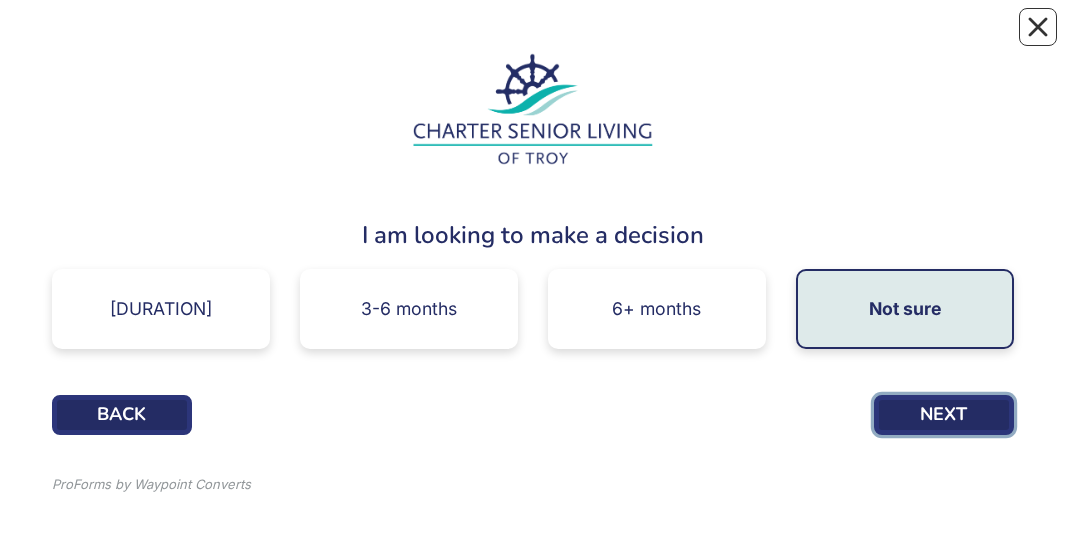 click on "NEXT" at bounding box center [944, 415] 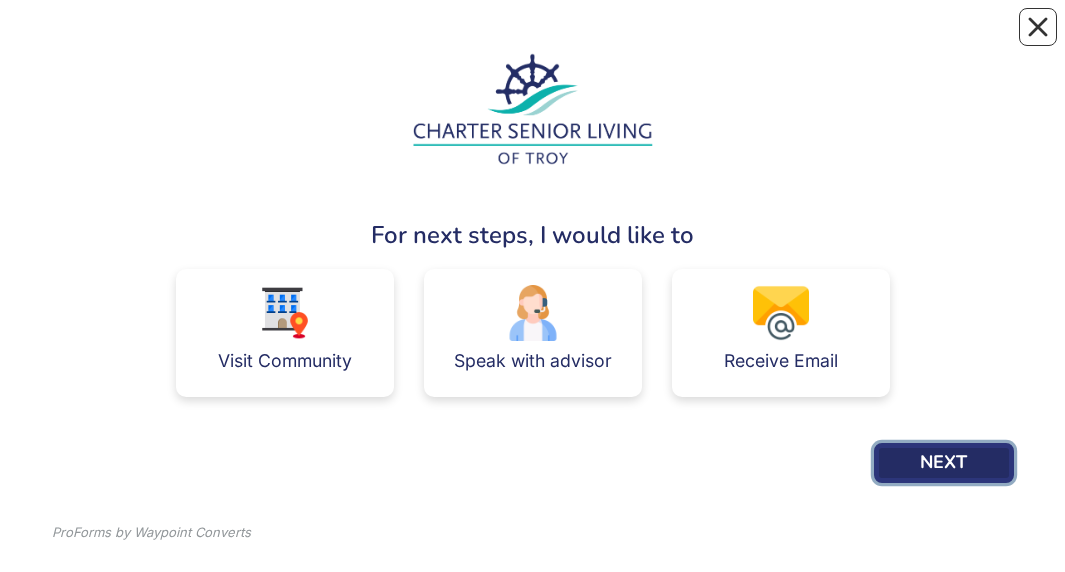 click on "NEXT" at bounding box center [944, 463] 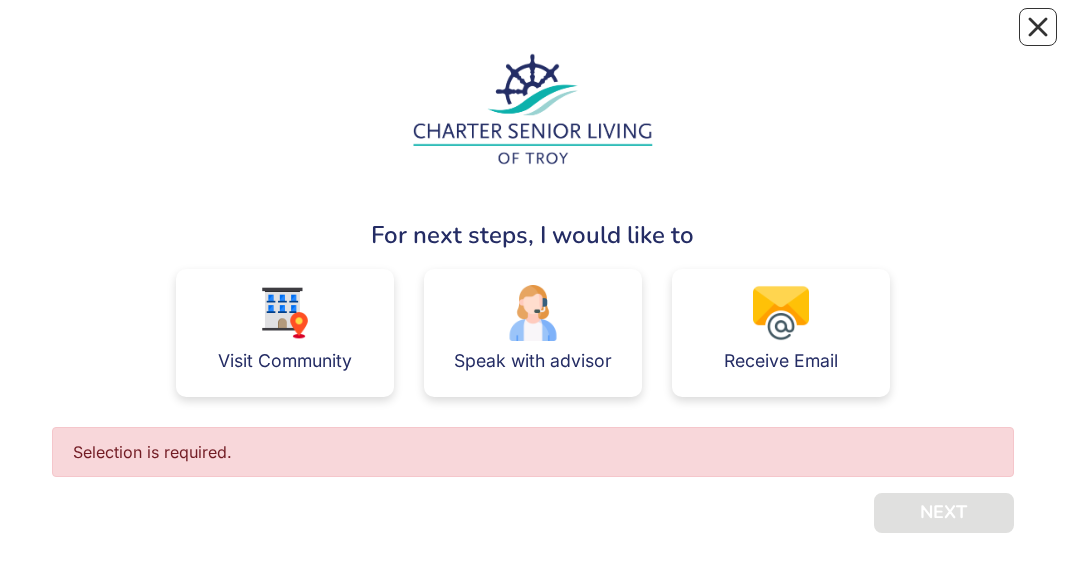 click on "Visit Community" at bounding box center [285, 361] 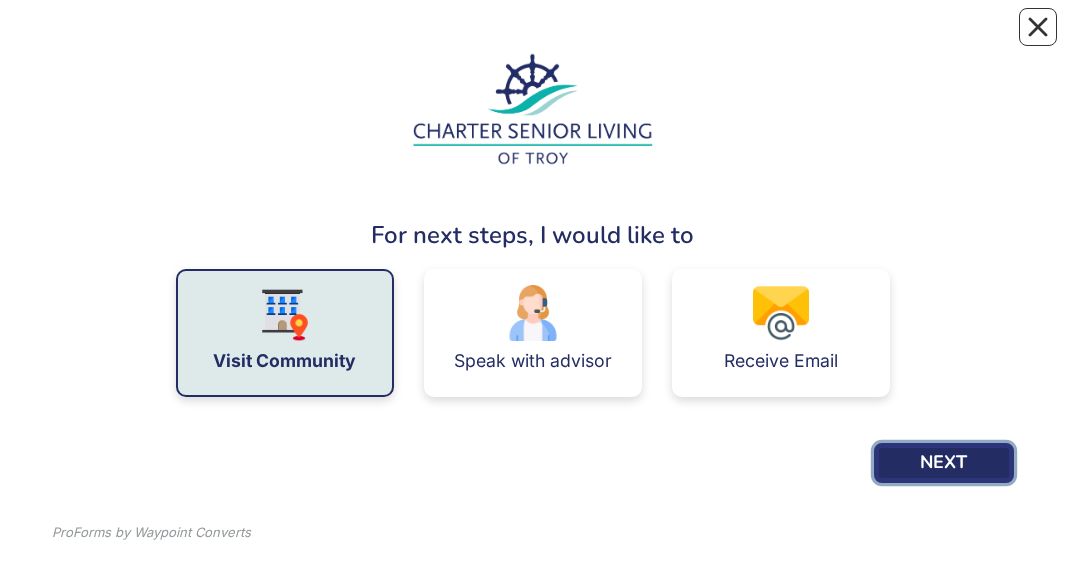 click on "NEXT" at bounding box center (944, 463) 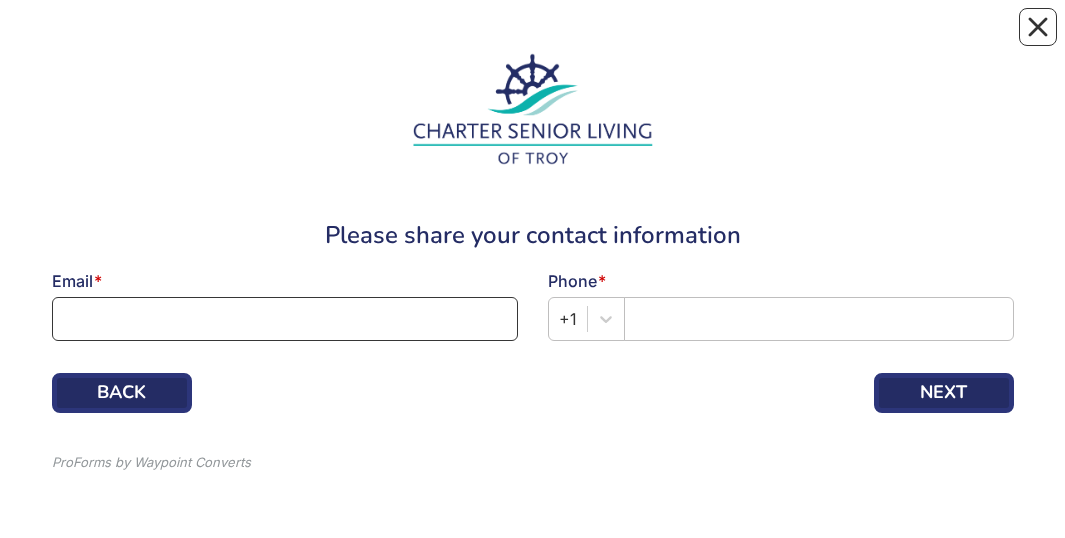 click at bounding box center [285, 319] 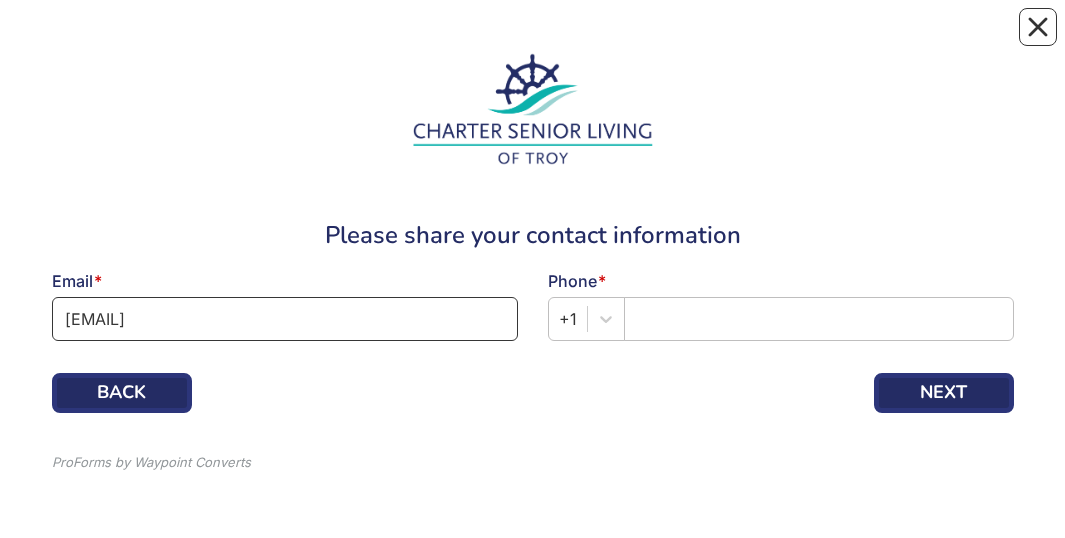 type on "[EMAIL]" 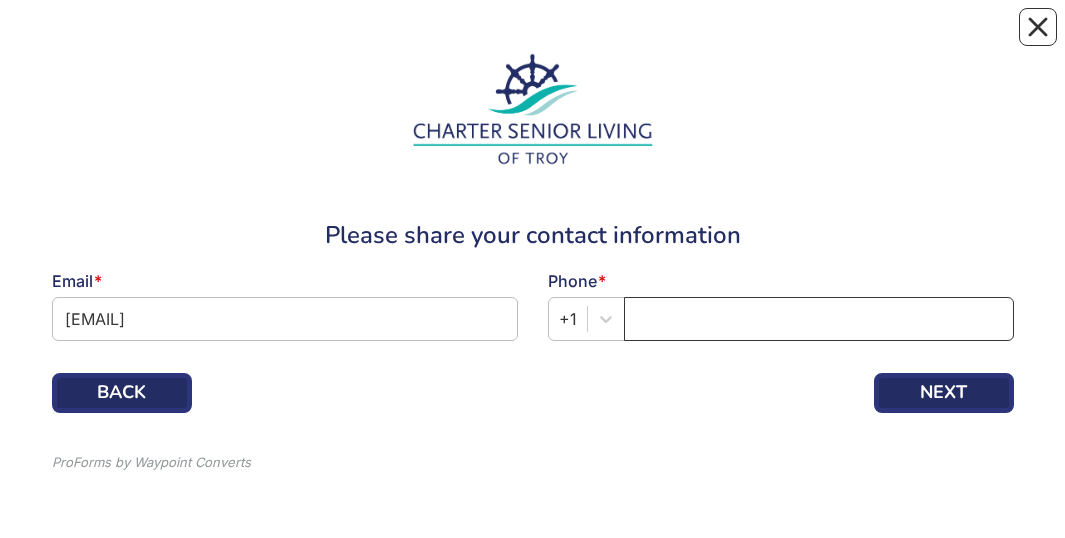 click at bounding box center (819, 319) 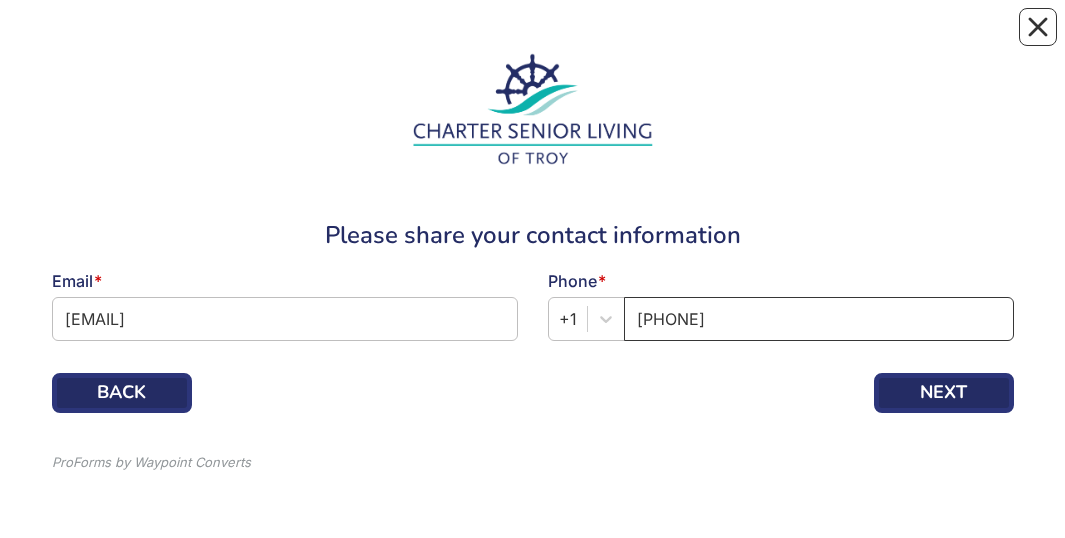 type on "[PHONE]" 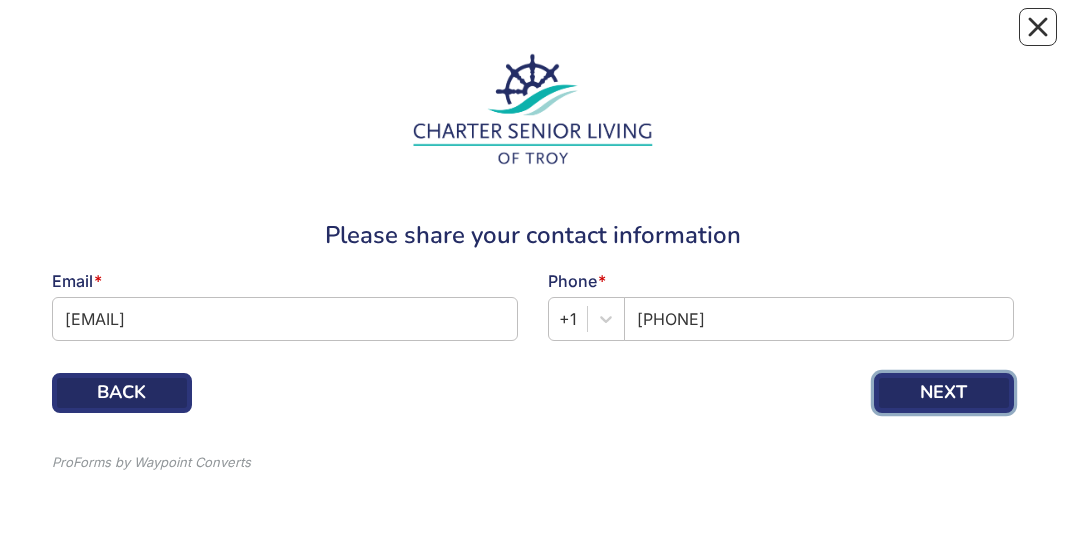 click on "NEXT" at bounding box center [944, 393] 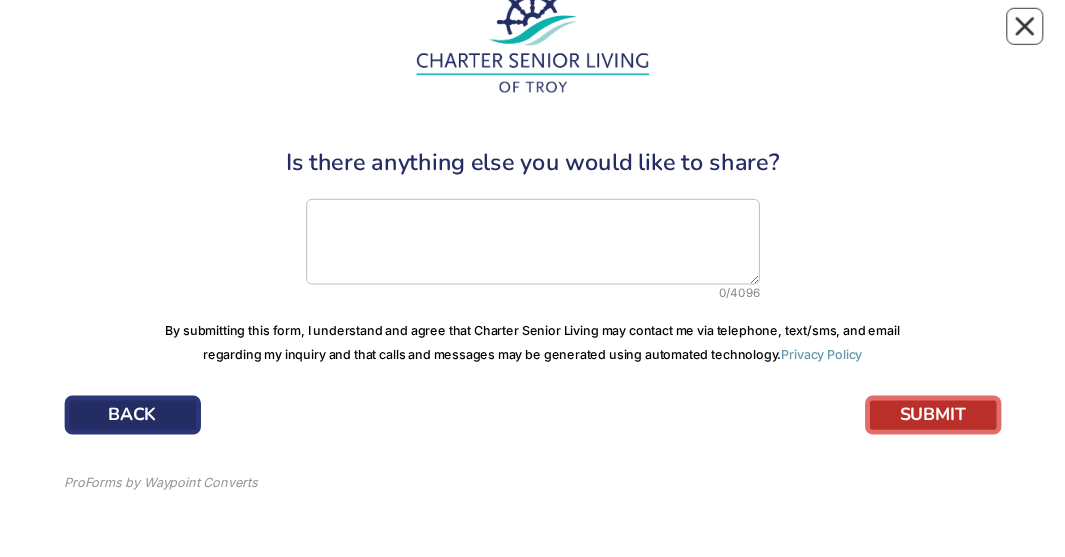 scroll, scrollTop: 83, scrollLeft: 0, axis: vertical 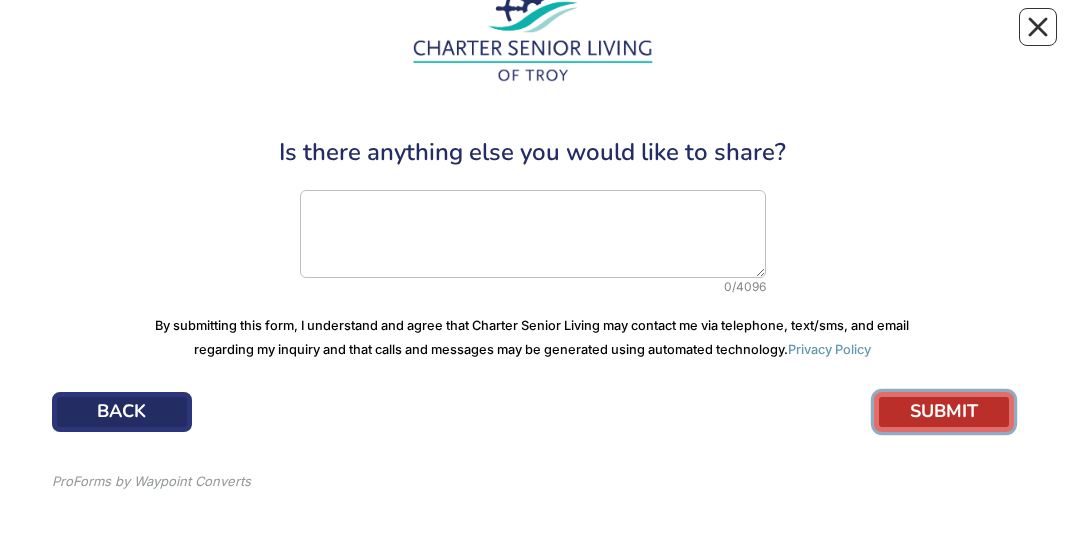 click on "SUBMIT" at bounding box center (944, 412) 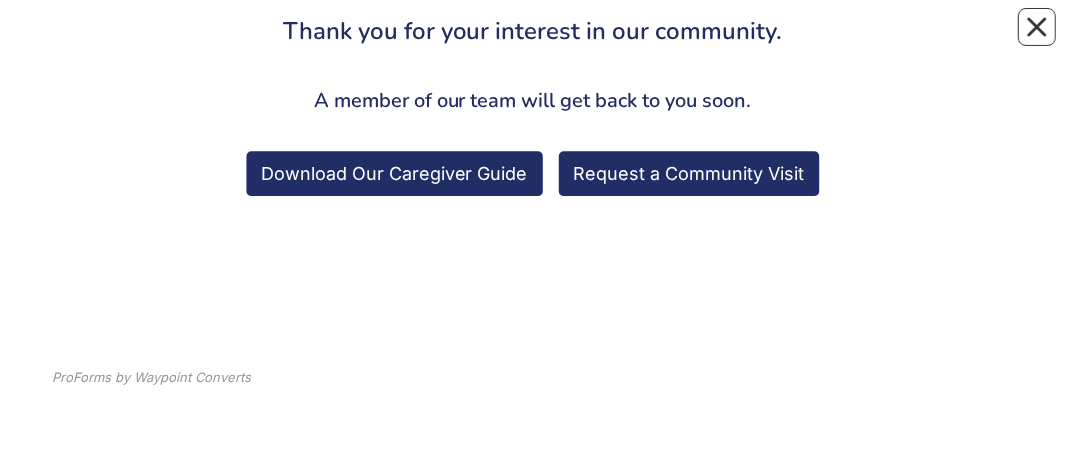 scroll, scrollTop: 203, scrollLeft: 0, axis: vertical 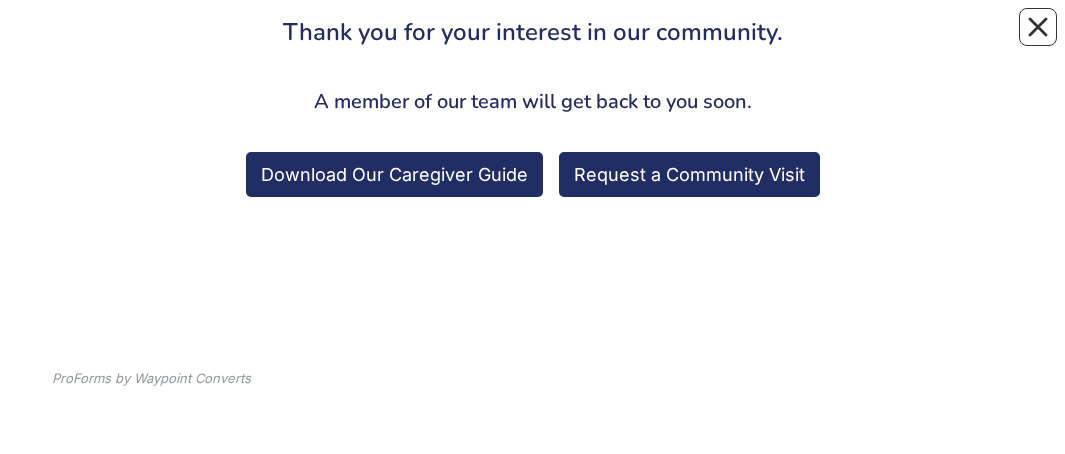 click on "Request a Community Visit" at bounding box center (689, 174) 